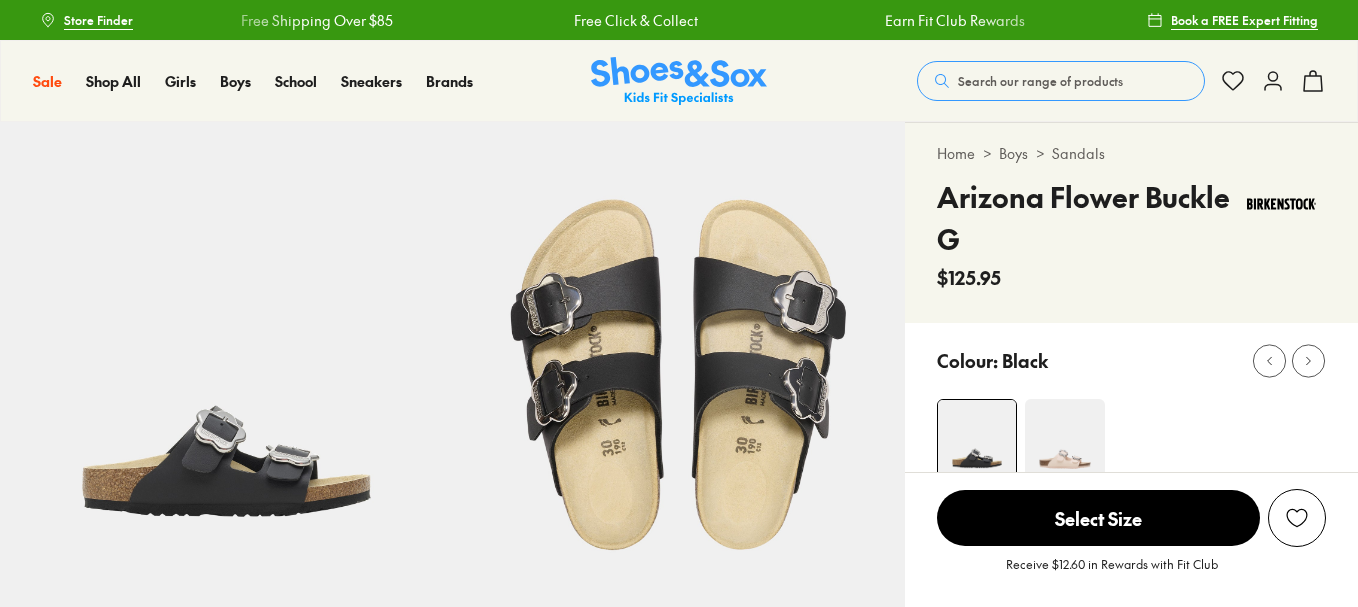 select on "*" 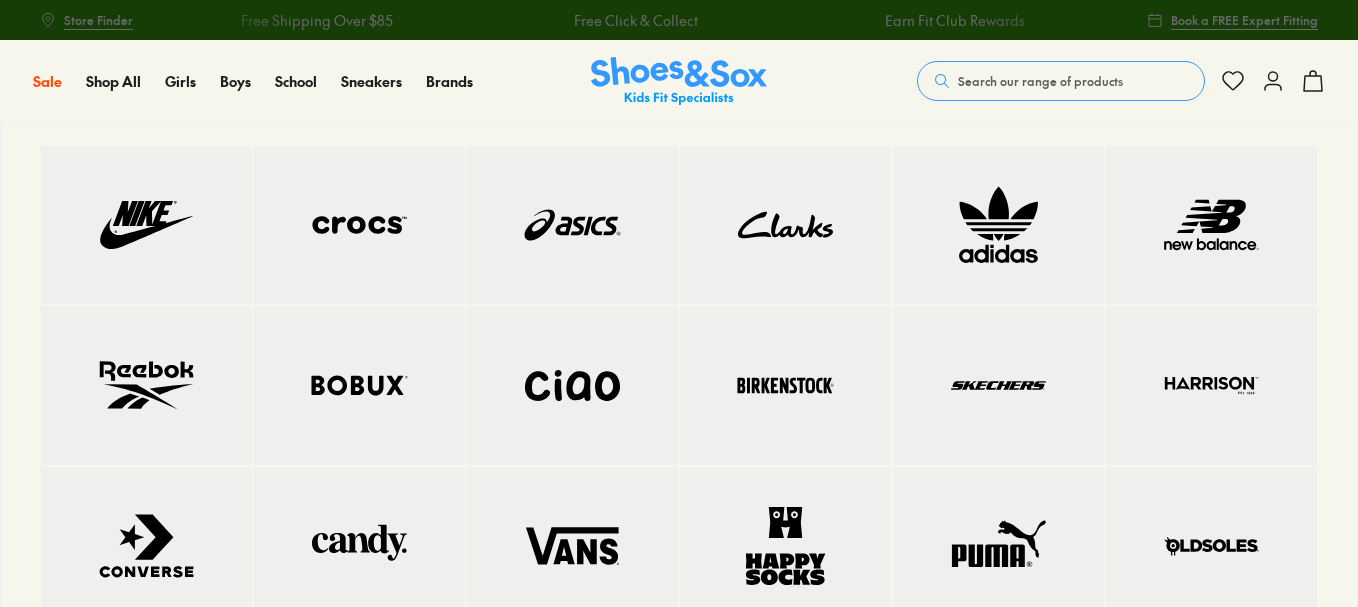 scroll, scrollTop: 0, scrollLeft: 0, axis: both 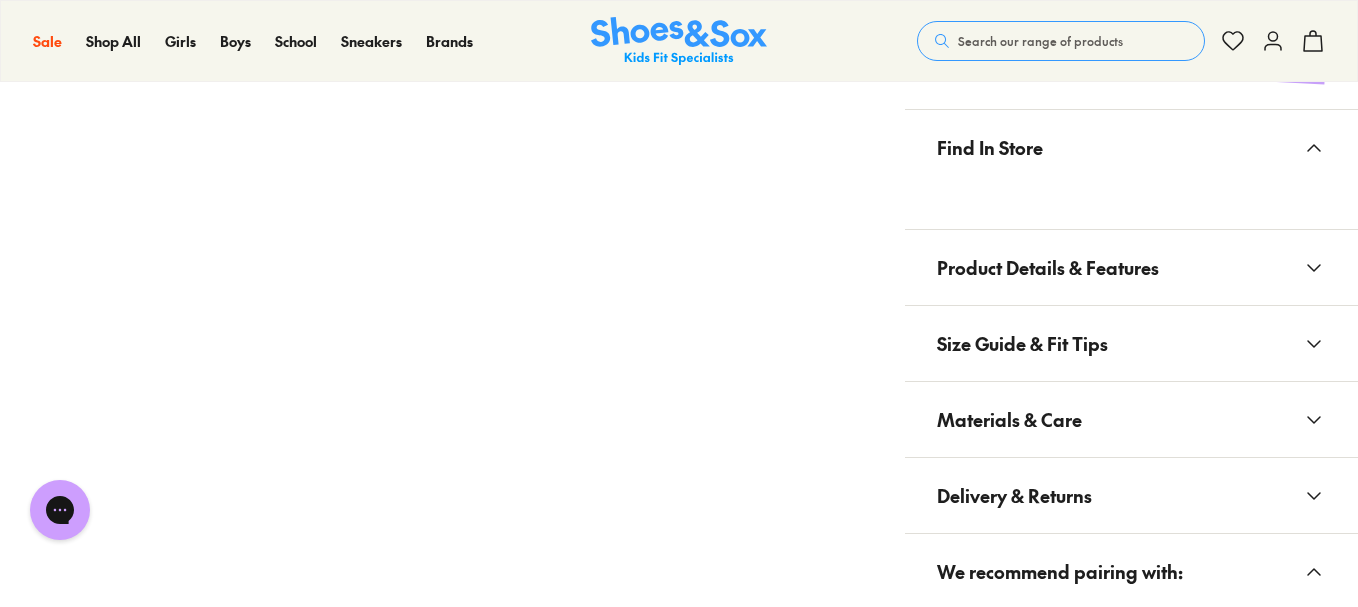 click on "Materials & Care" at bounding box center (1009, 419) 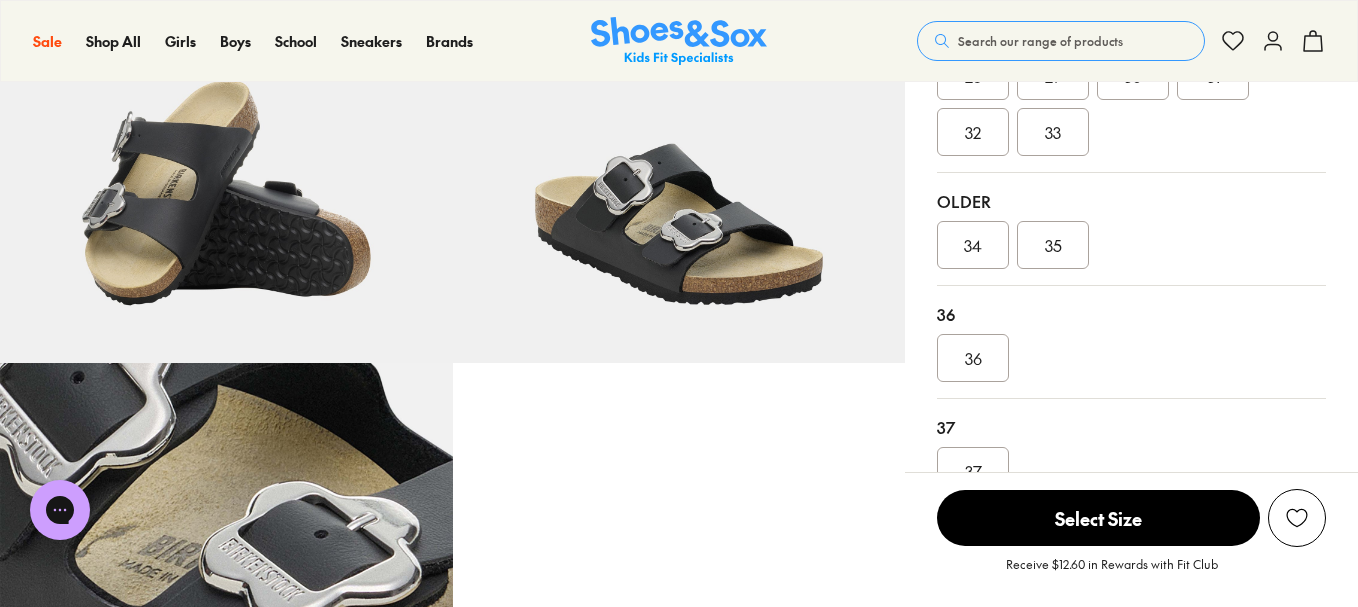 scroll, scrollTop: 648, scrollLeft: 0, axis: vertical 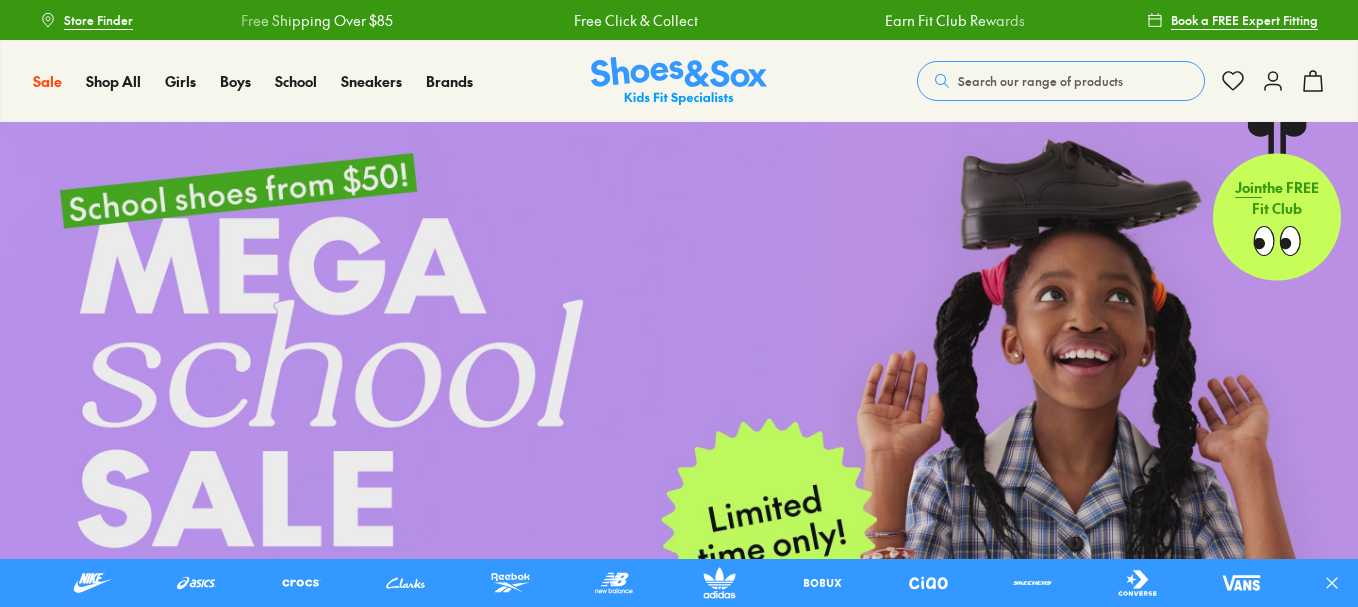 click at bounding box center [679, 418] 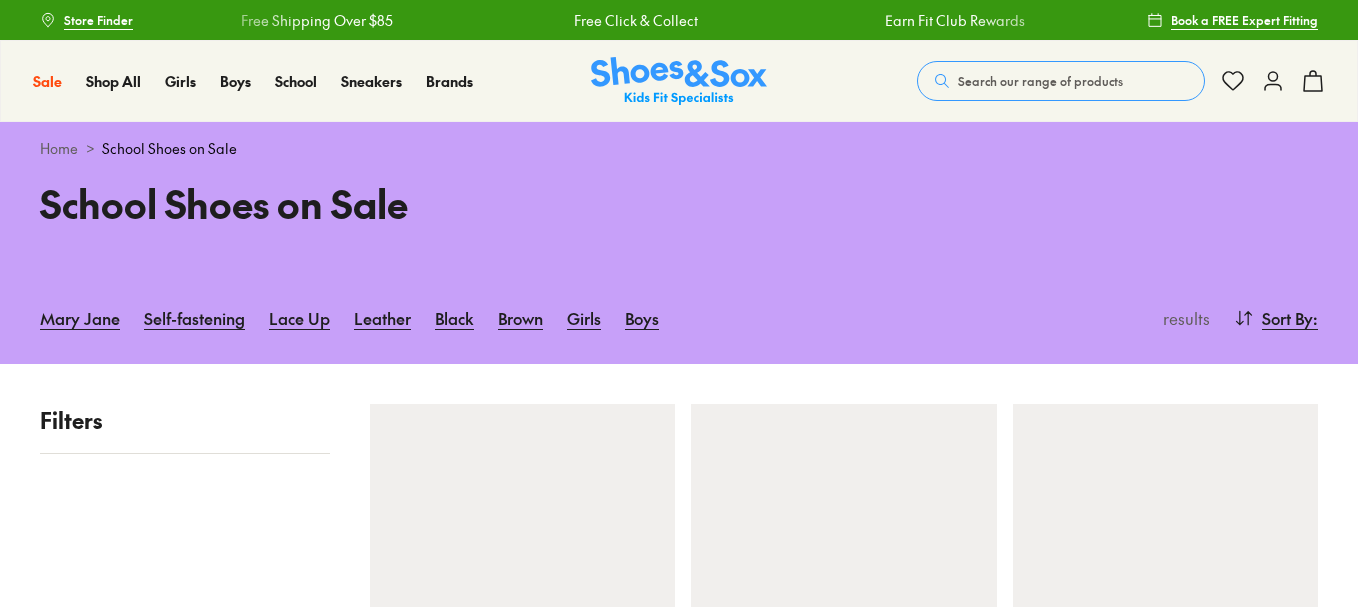 scroll, scrollTop: 0, scrollLeft: 0, axis: both 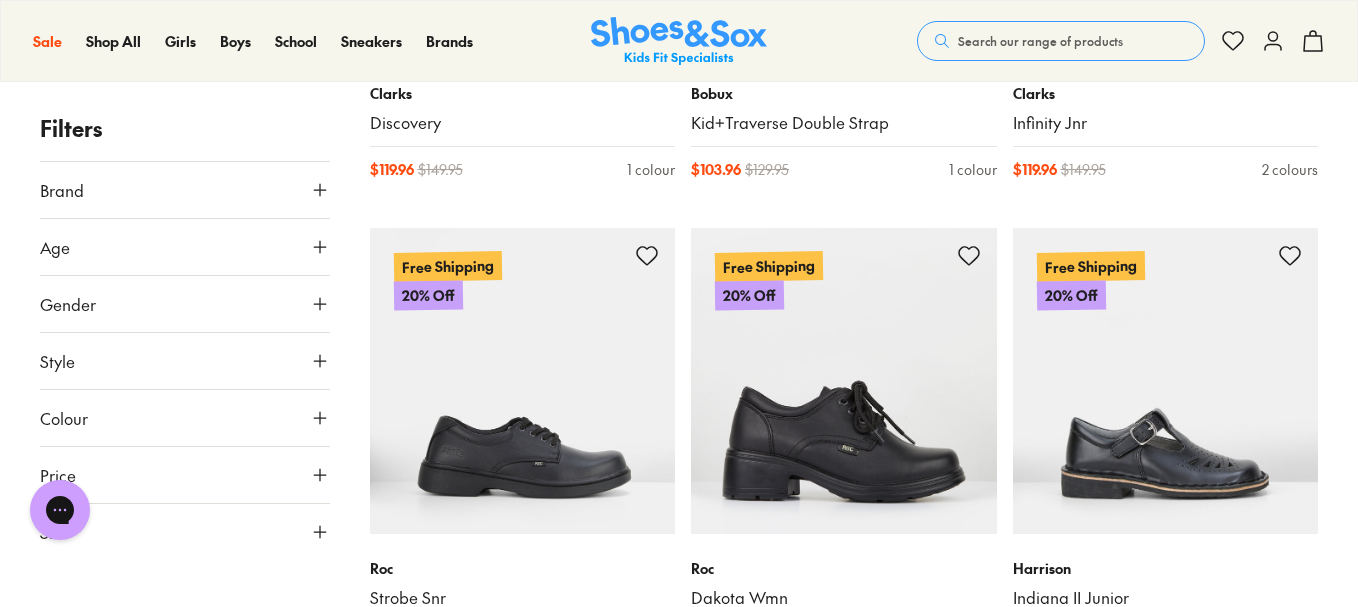 type on "***" 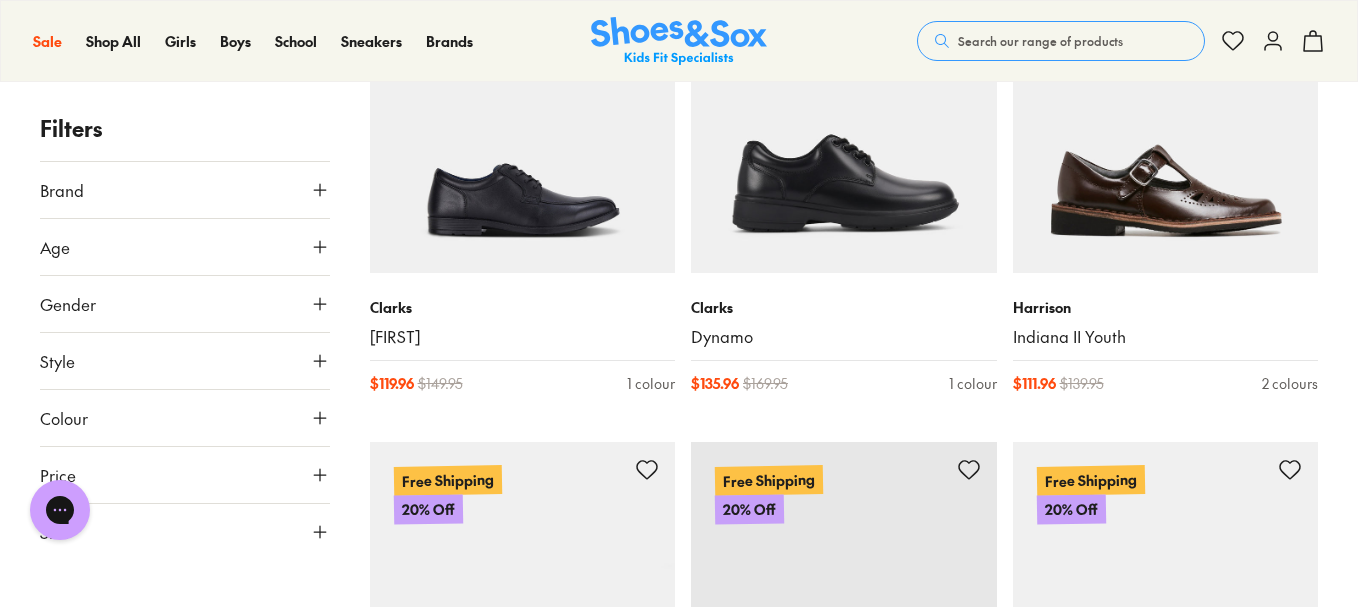 scroll, scrollTop: 7080, scrollLeft: 0, axis: vertical 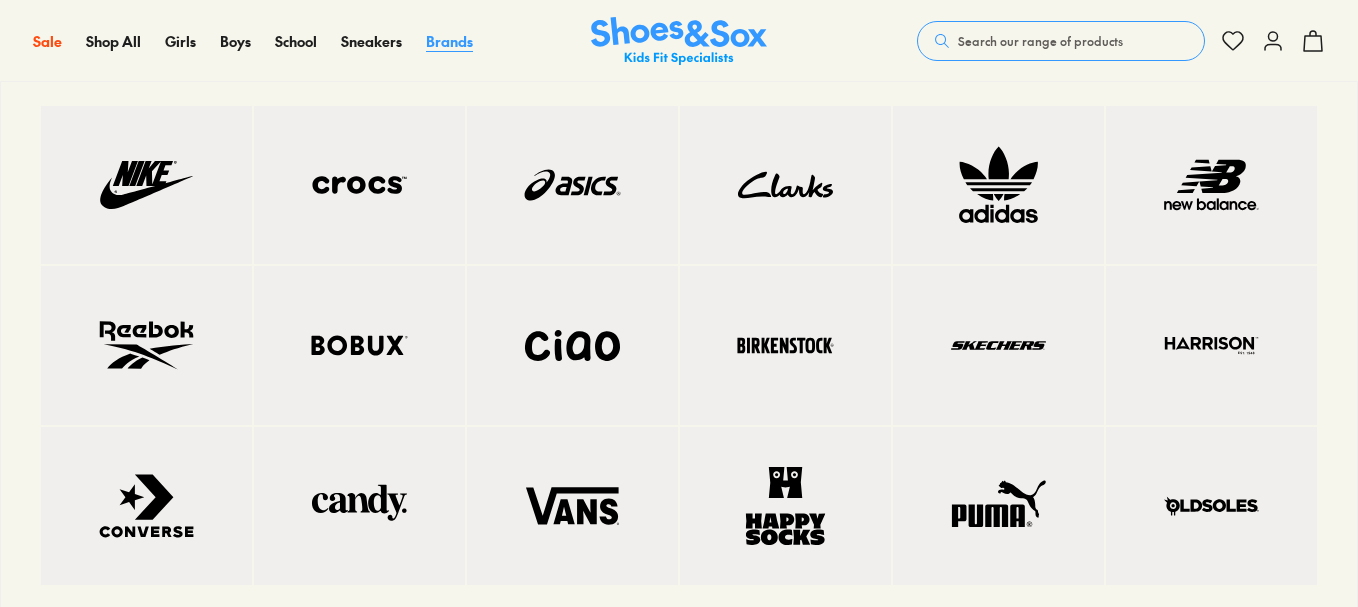 click on "Brands" at bounding box center (449, 41) 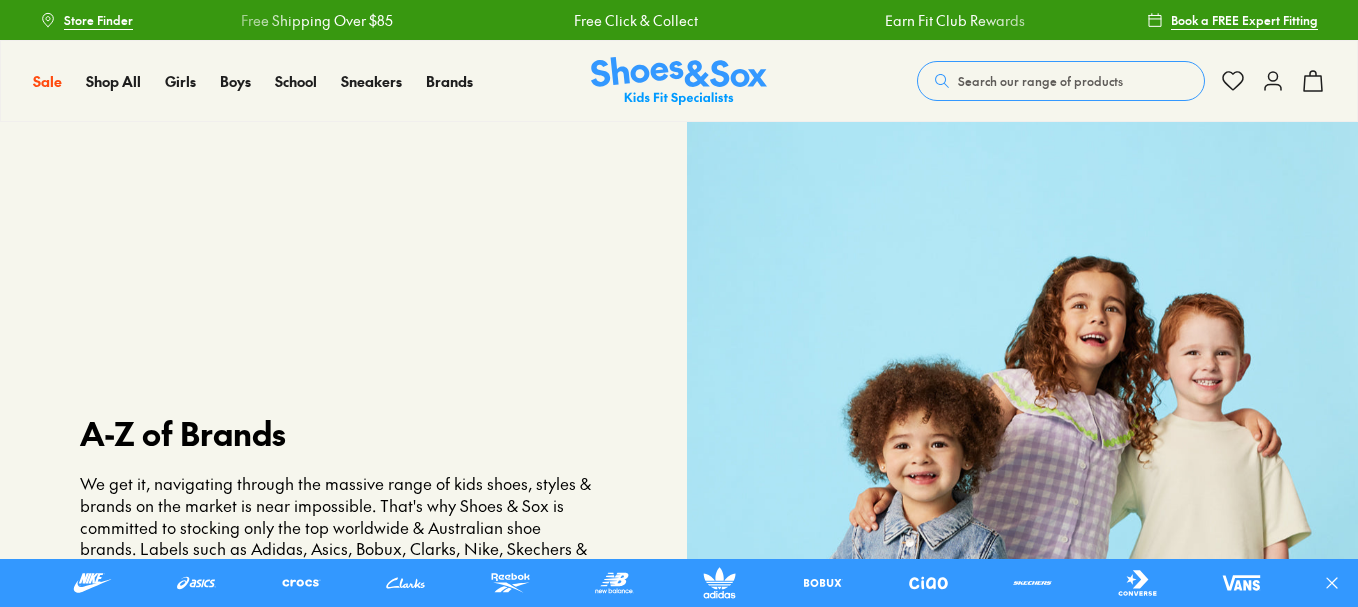 scroll, scrollTop: 72, scrollLeft: 0, axis: vertical 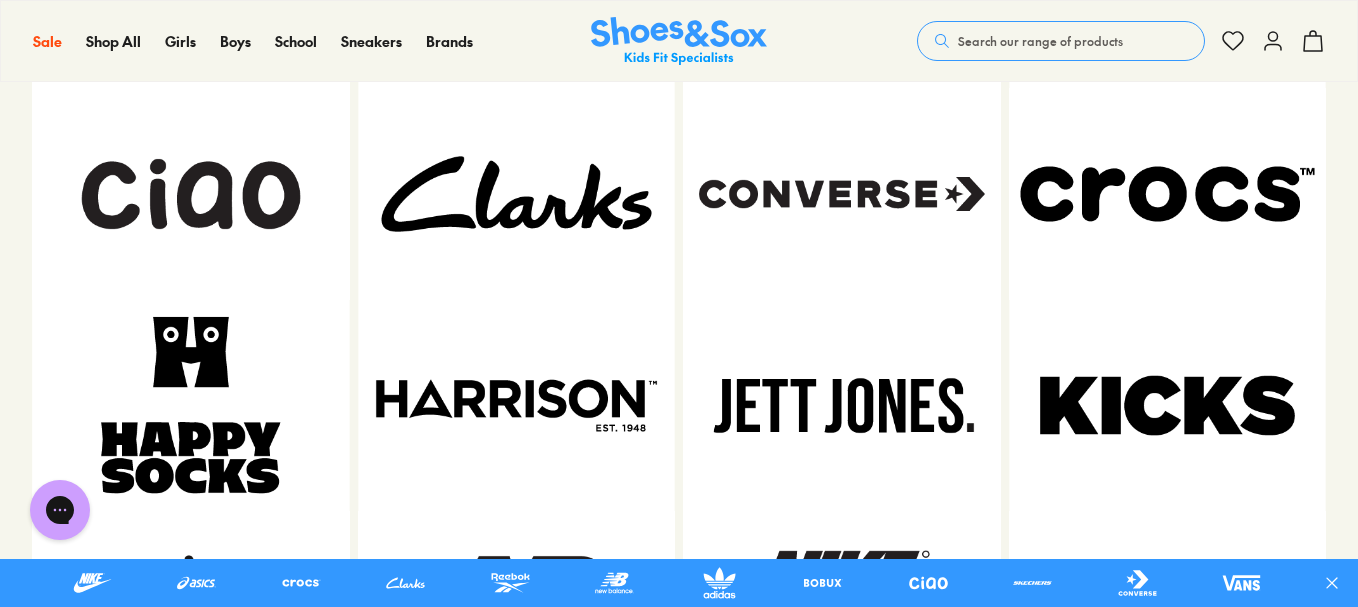 click at bounding box center [842, 194] 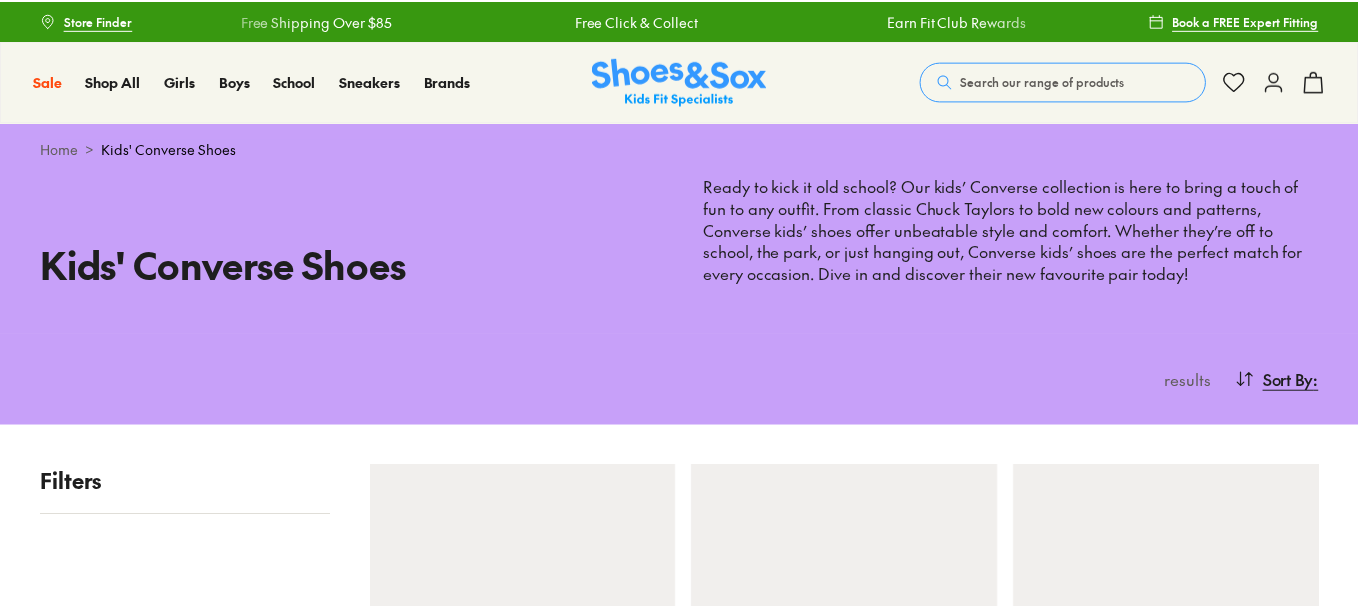 scroll, scrollTop: 0, scrollLeft: 0, axis: both 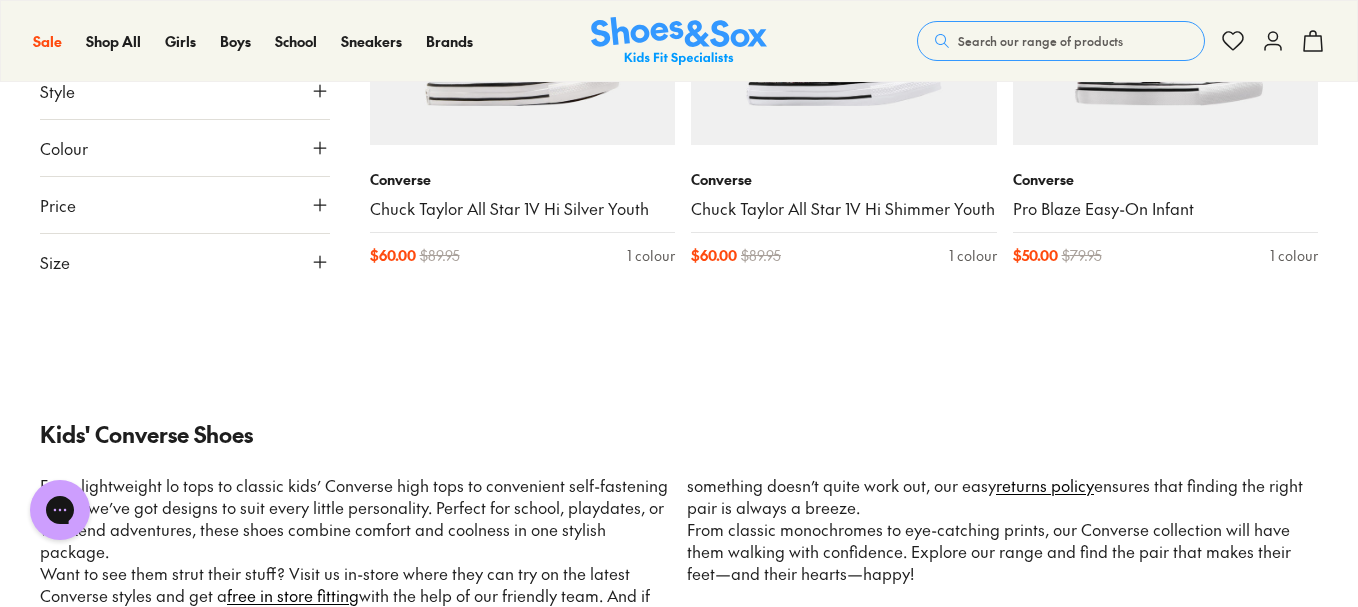 click on "Size" at bounding box center (185, 262) 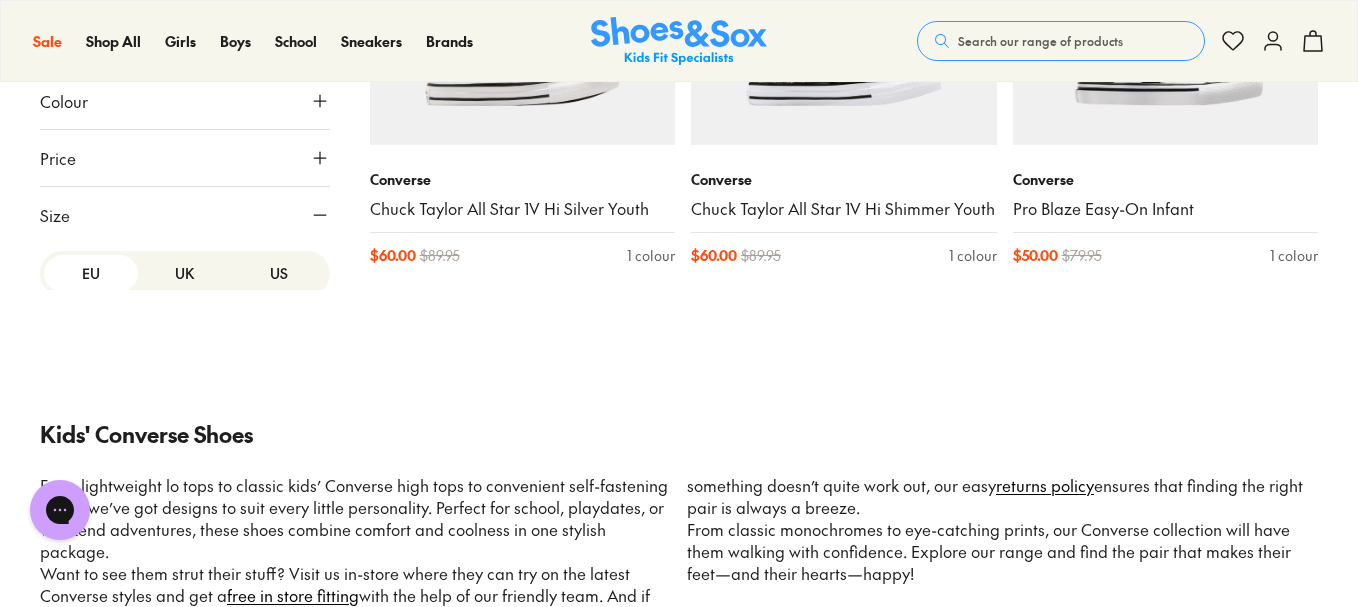 click on "US" at bounding box center [279, 273] 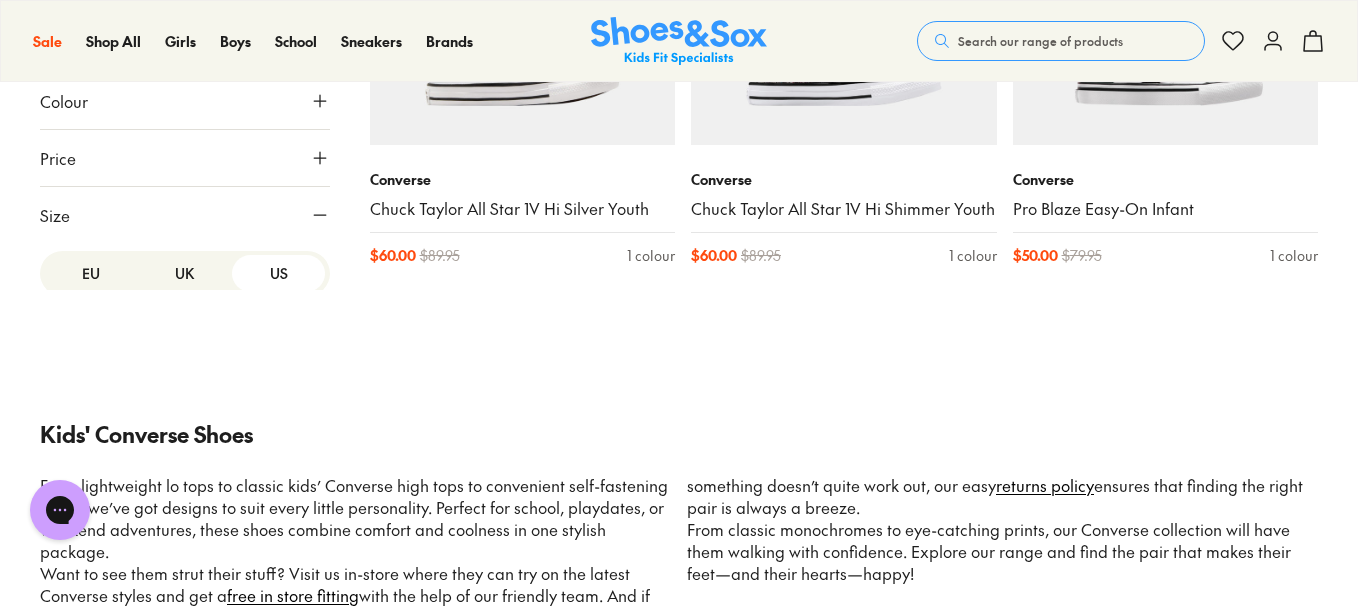scroll, scrollTop: 41, scrollLeft: 0, axis: vertical 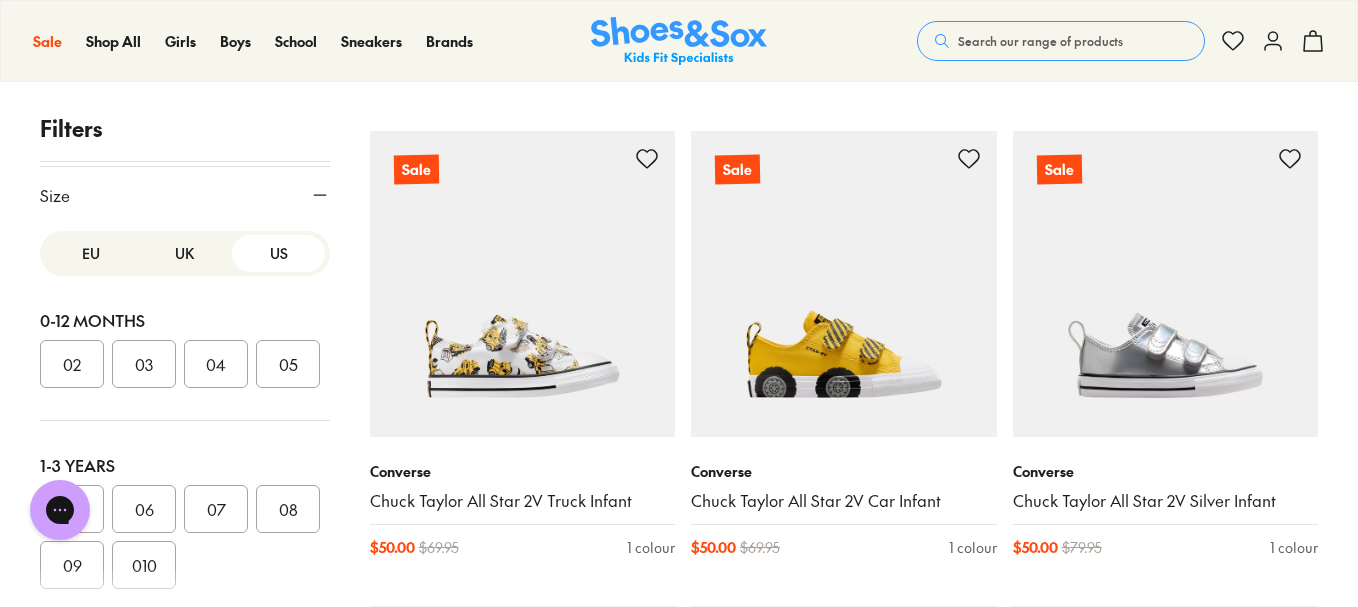 click 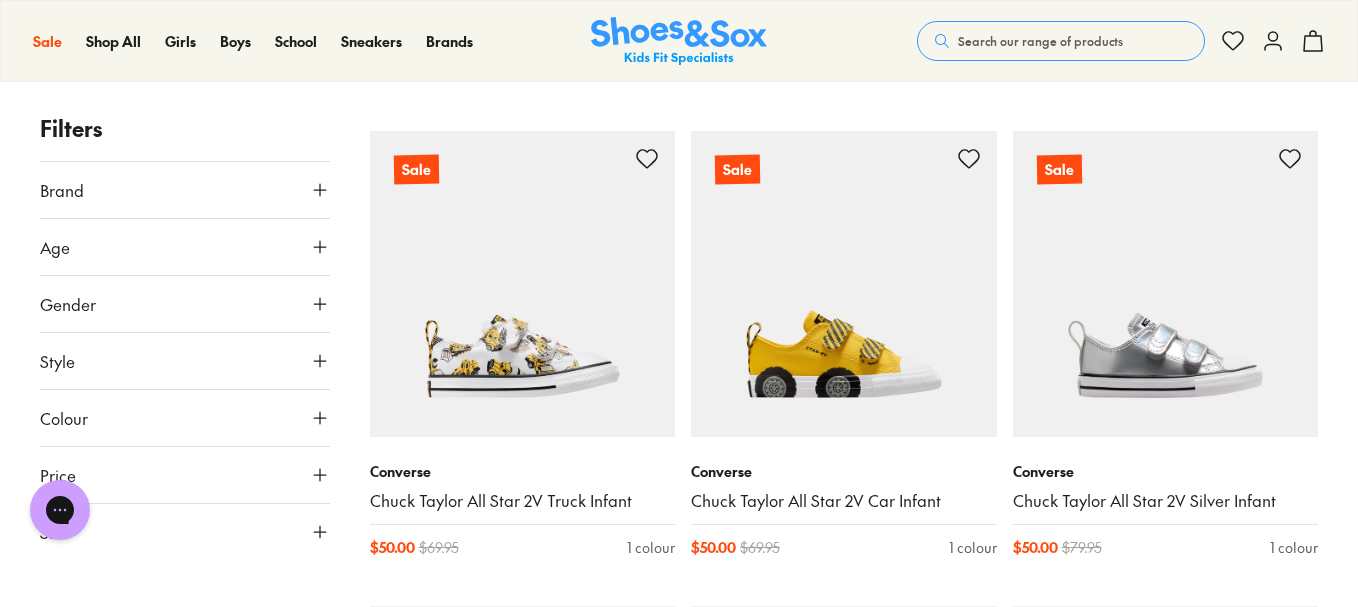 scroll, scrollTop: 0, scrollLeft: 0, axis: both 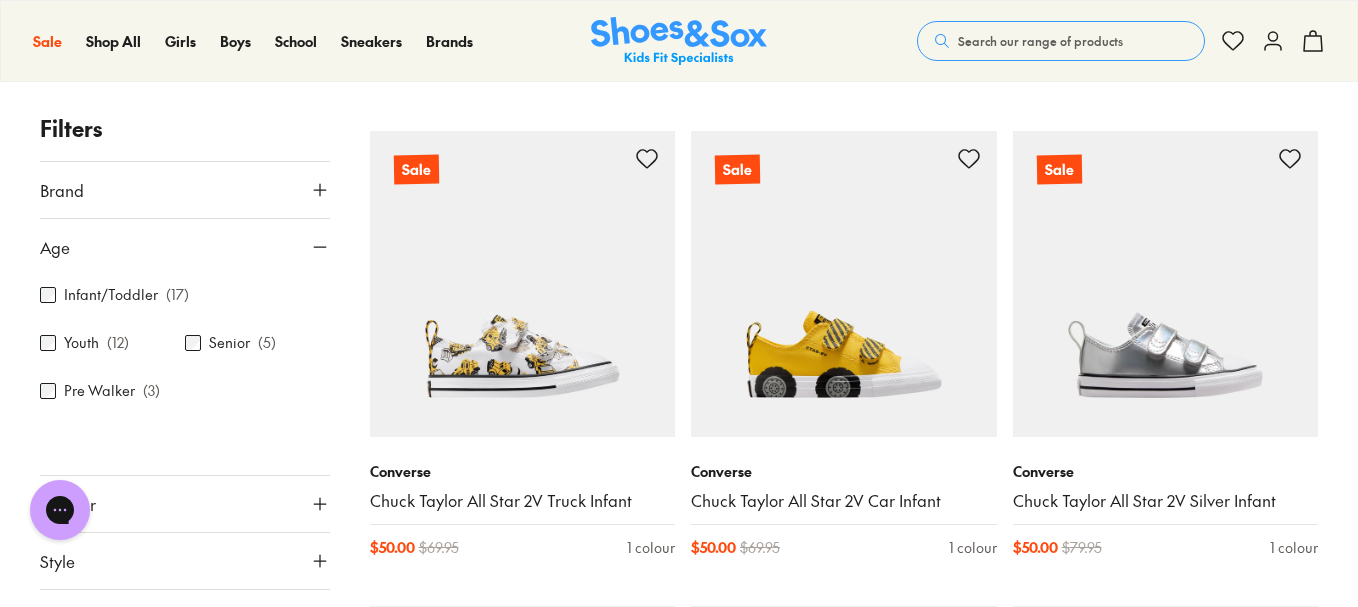click on "Senior" at bounding box center (229, 343) 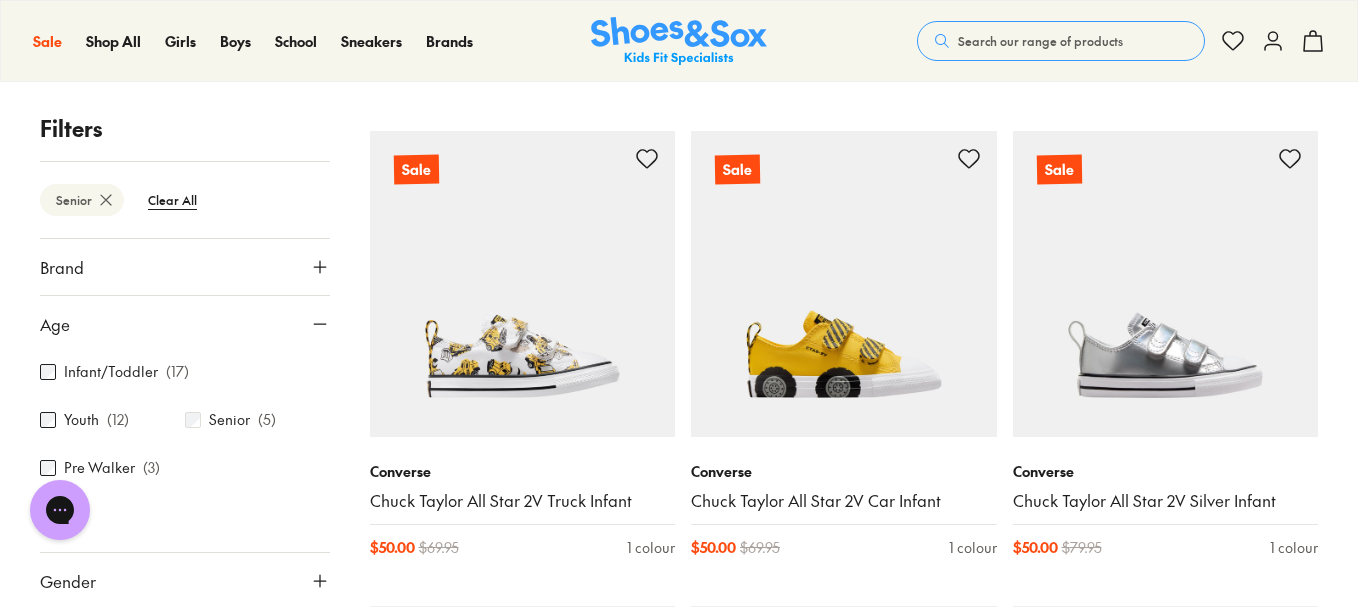 scroll, scrollTop: 0, scrollLeft: 0, axis: both 